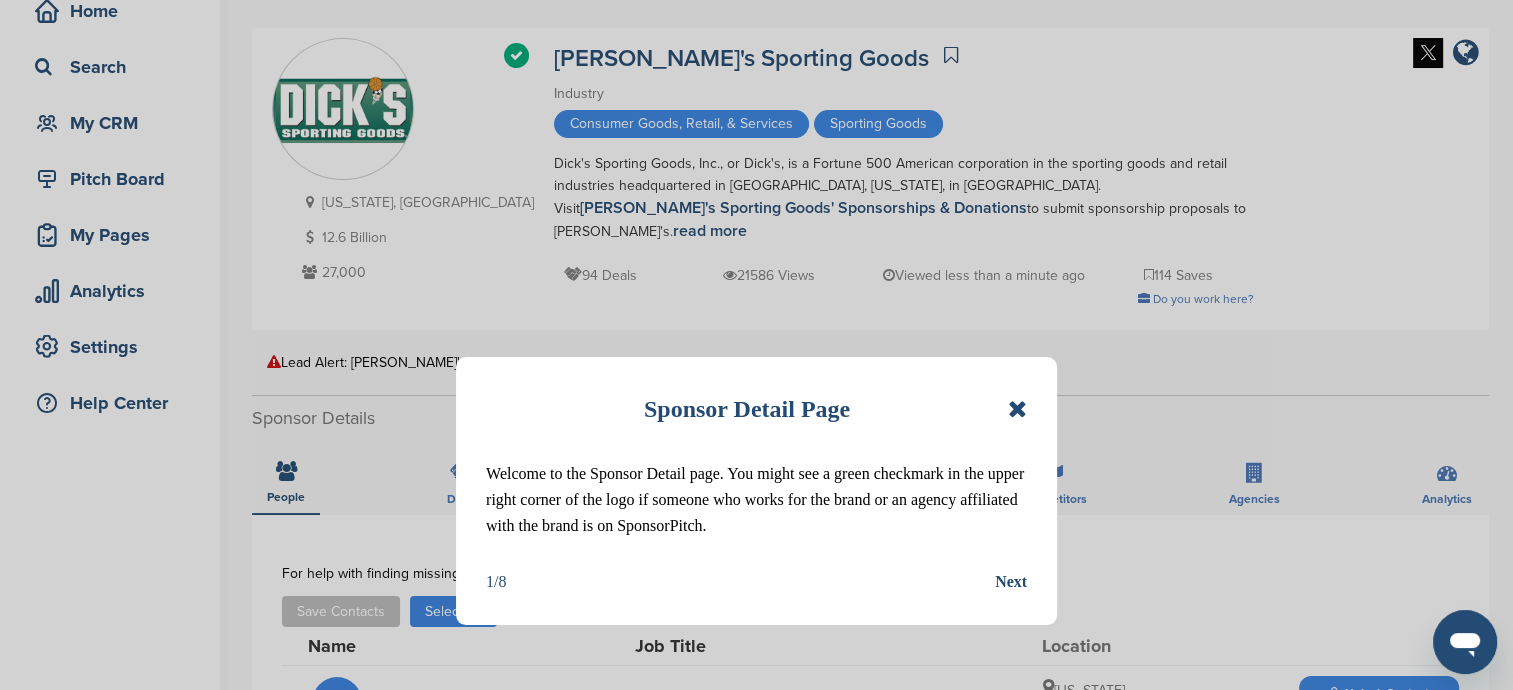 scroll, scrollTop: 100, scrollLeft: 0, axis: vertical 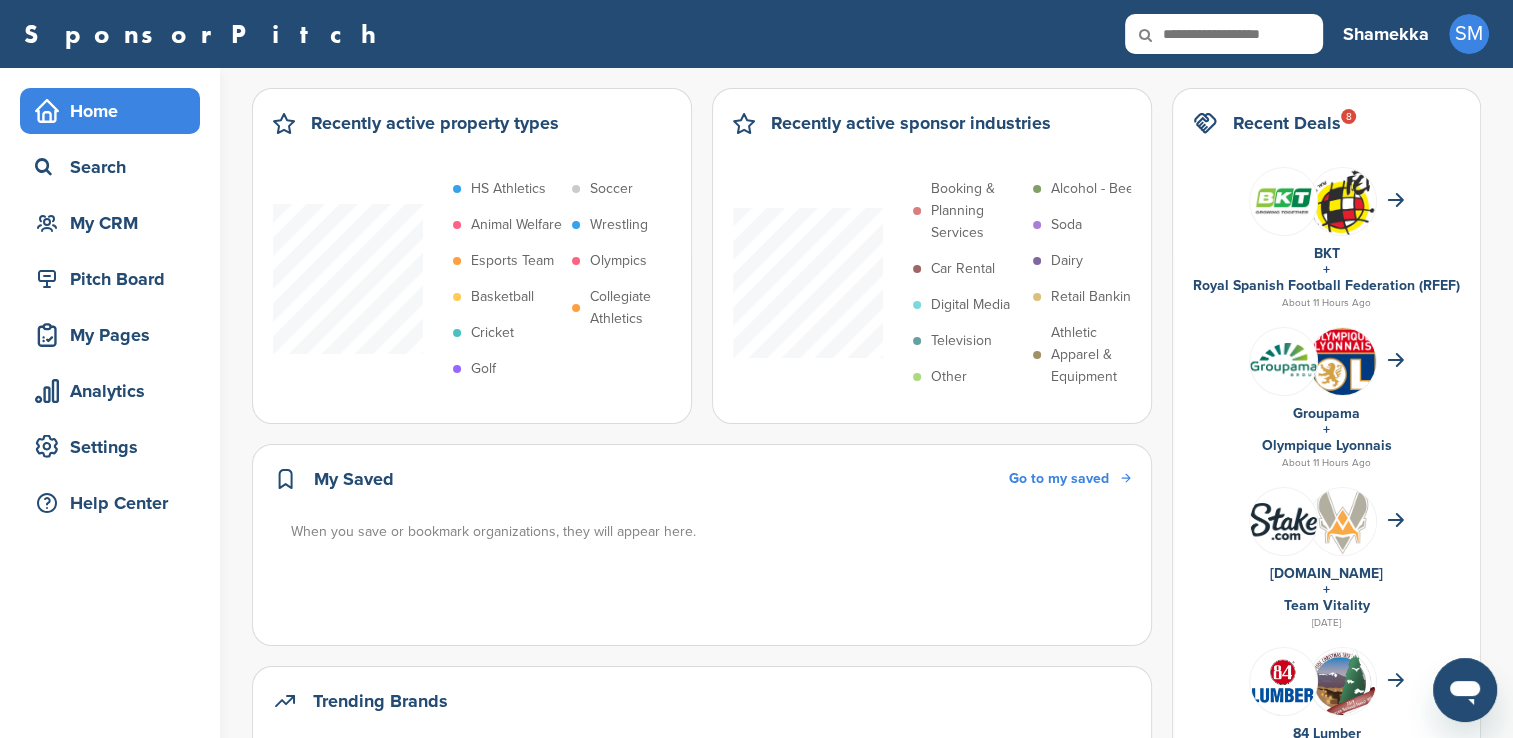 click on "Home
Search
My CRM
Pitch Board
My Pages
Analytics
Settings
Help Center" at bounding box center (110, 999) 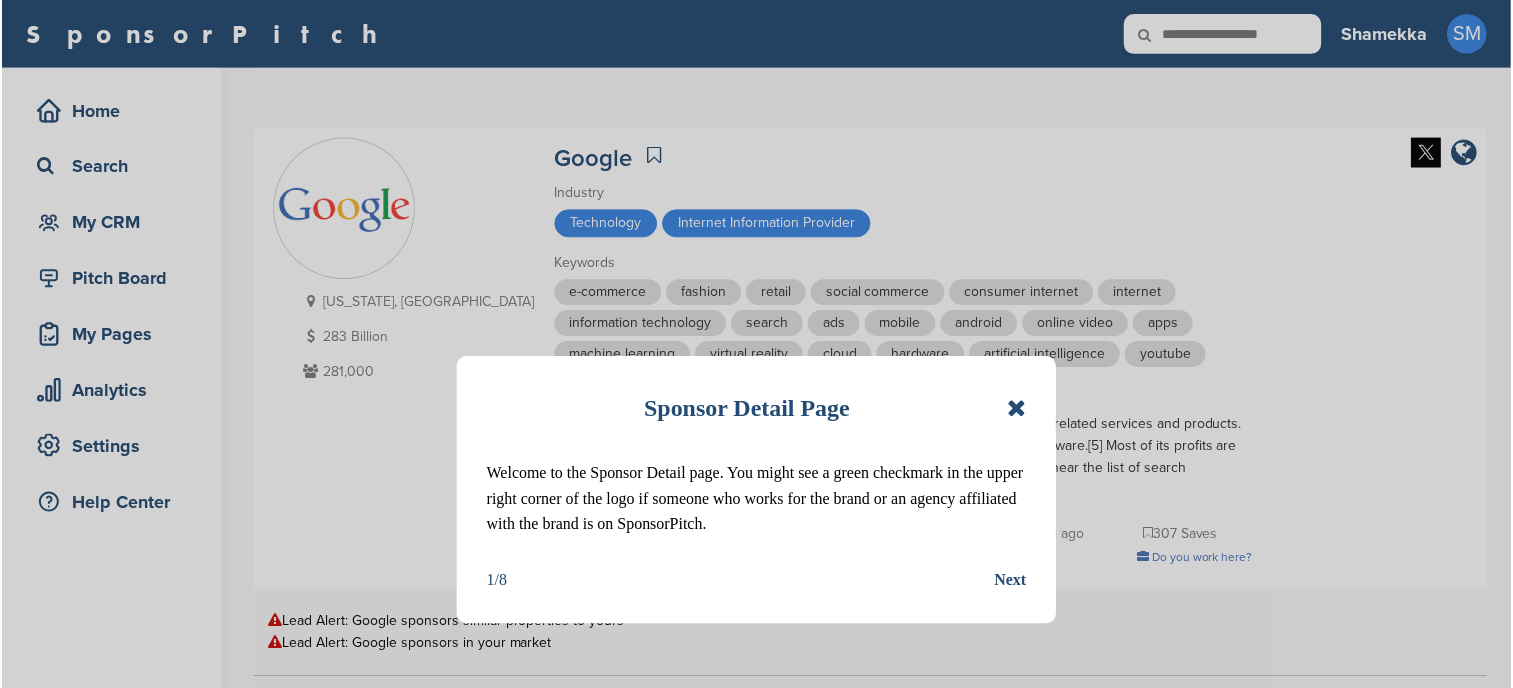 scroll, scrollTop: 100, scrollLeft: 0, axis: vertical 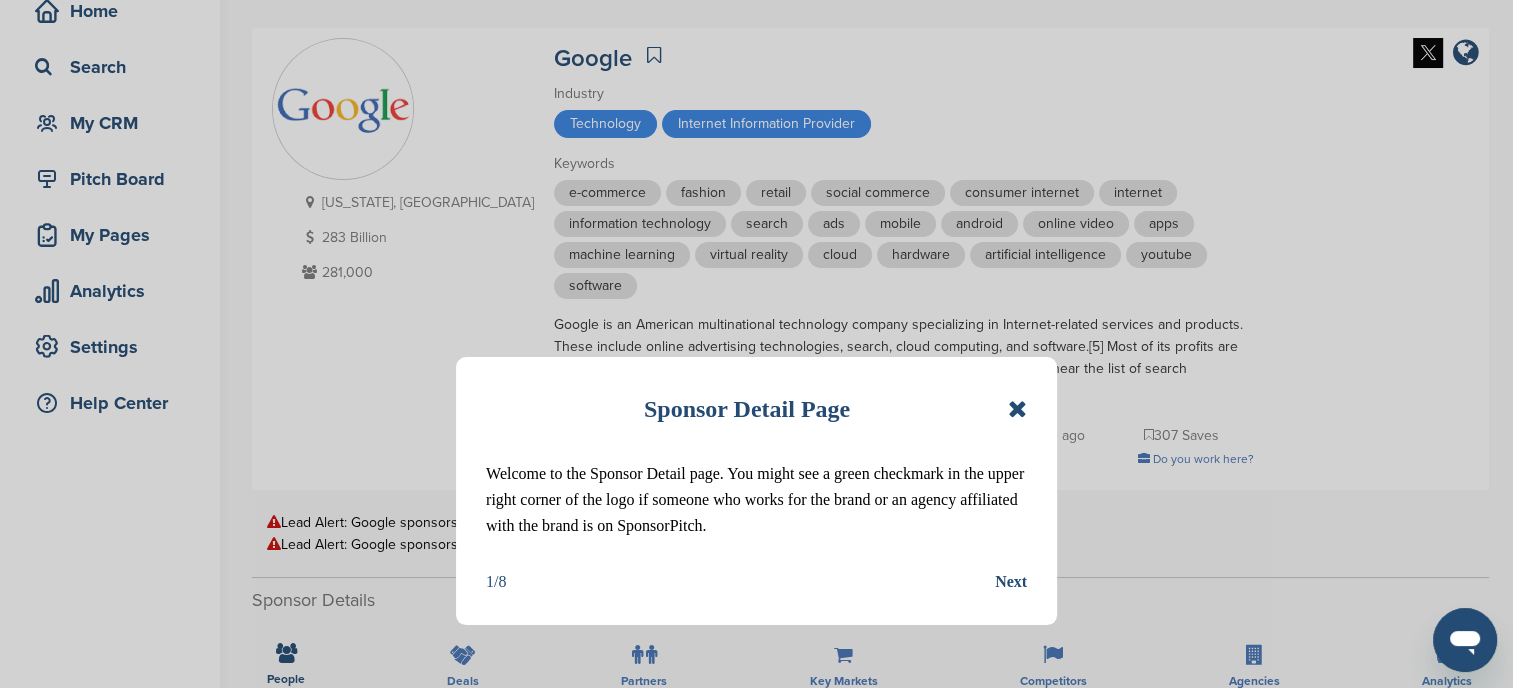 click at bounding box center (1017, 409) 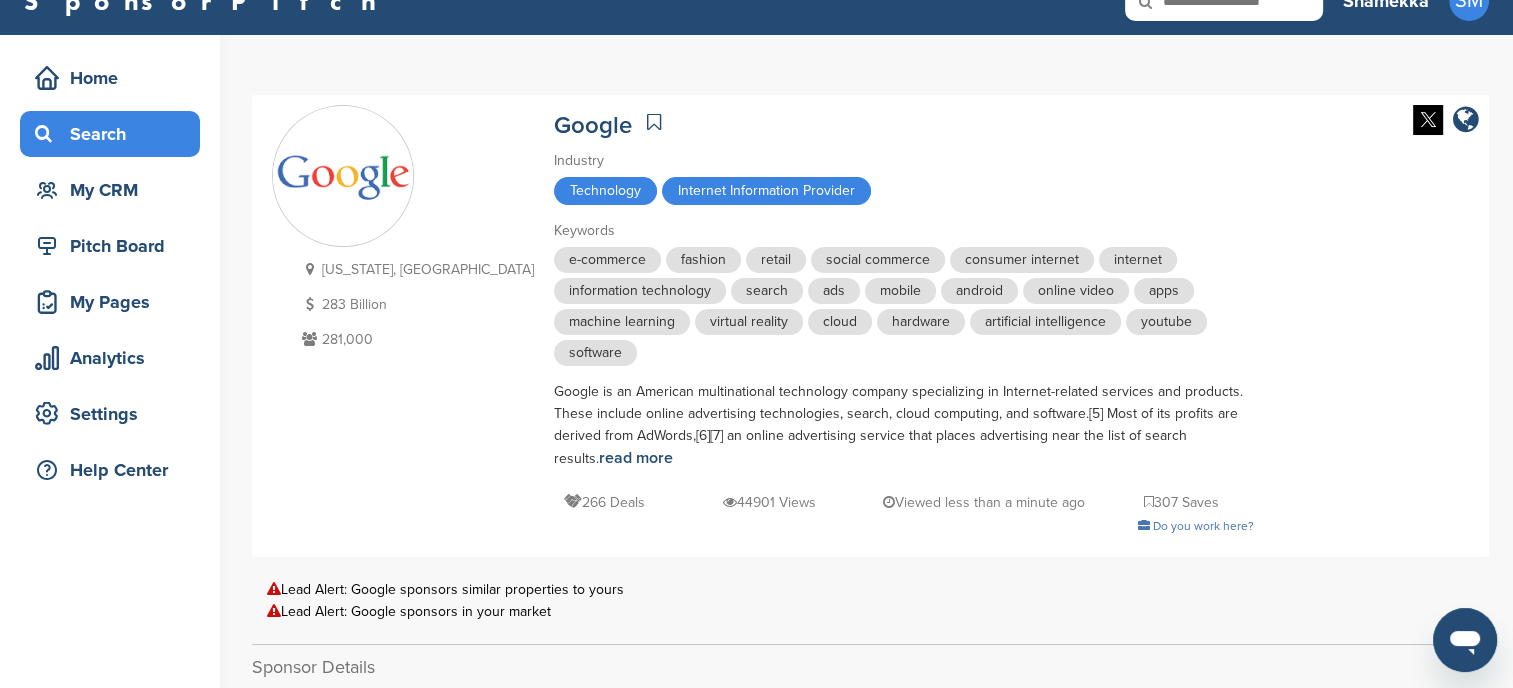 scroll, scrollTop: 0, scrollLeft: 0, axis: both 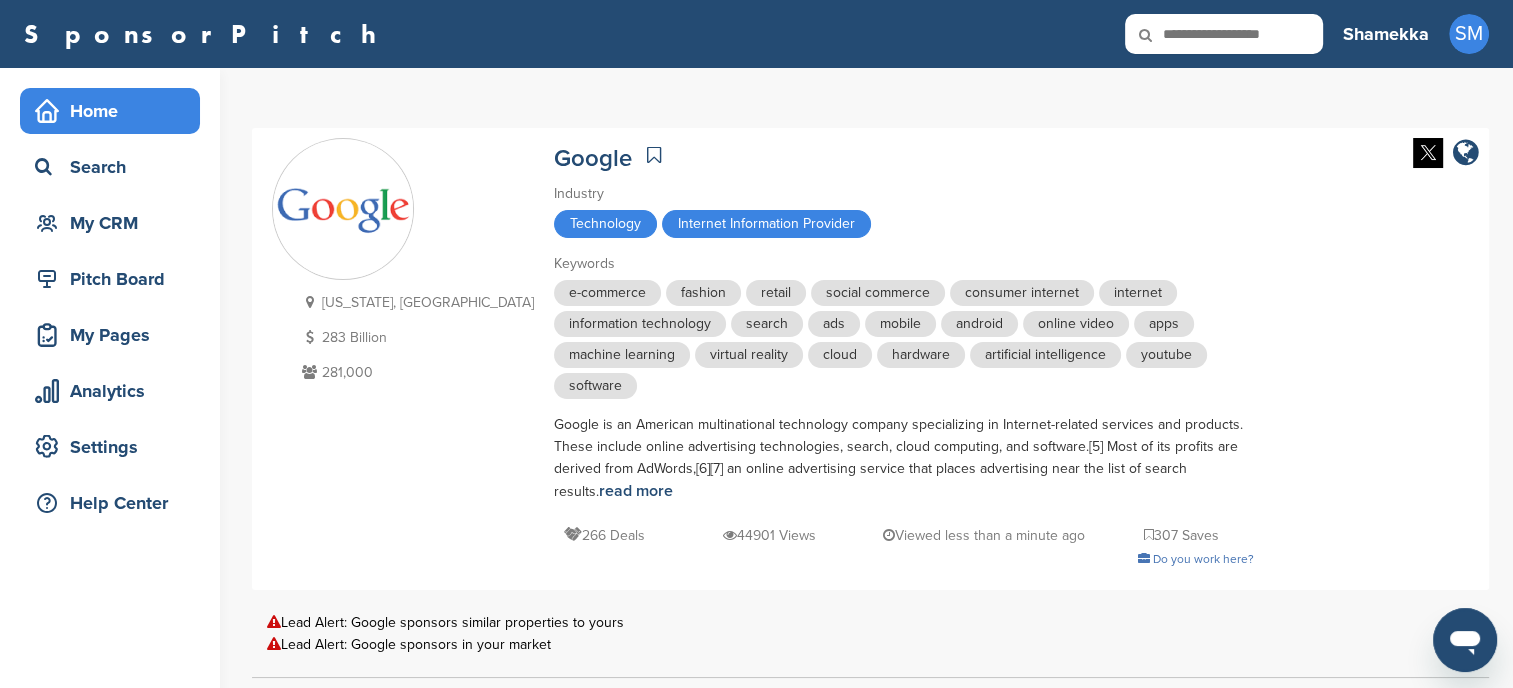 click on "Home" at bounding box center [115, 111] 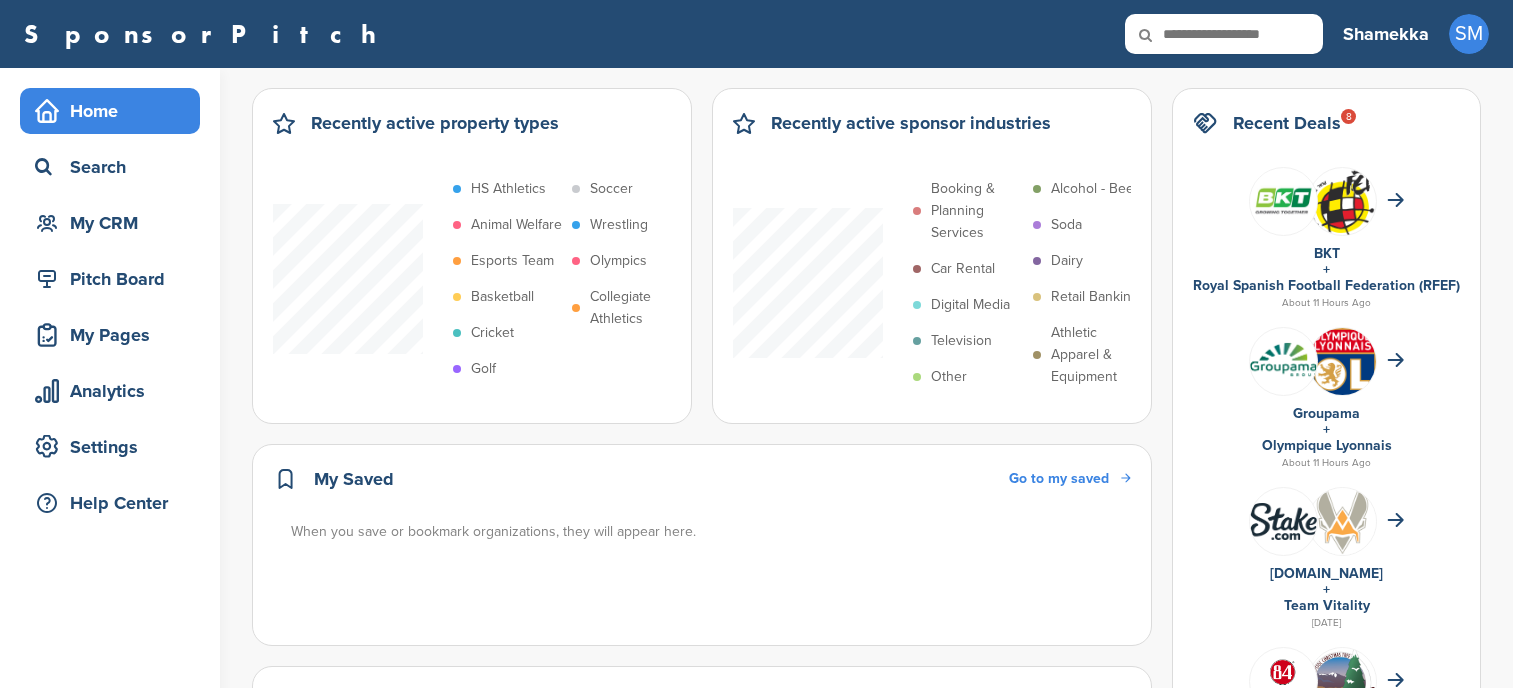 scroll, scrollTop: 0, scrollLeft: 0, axis: both 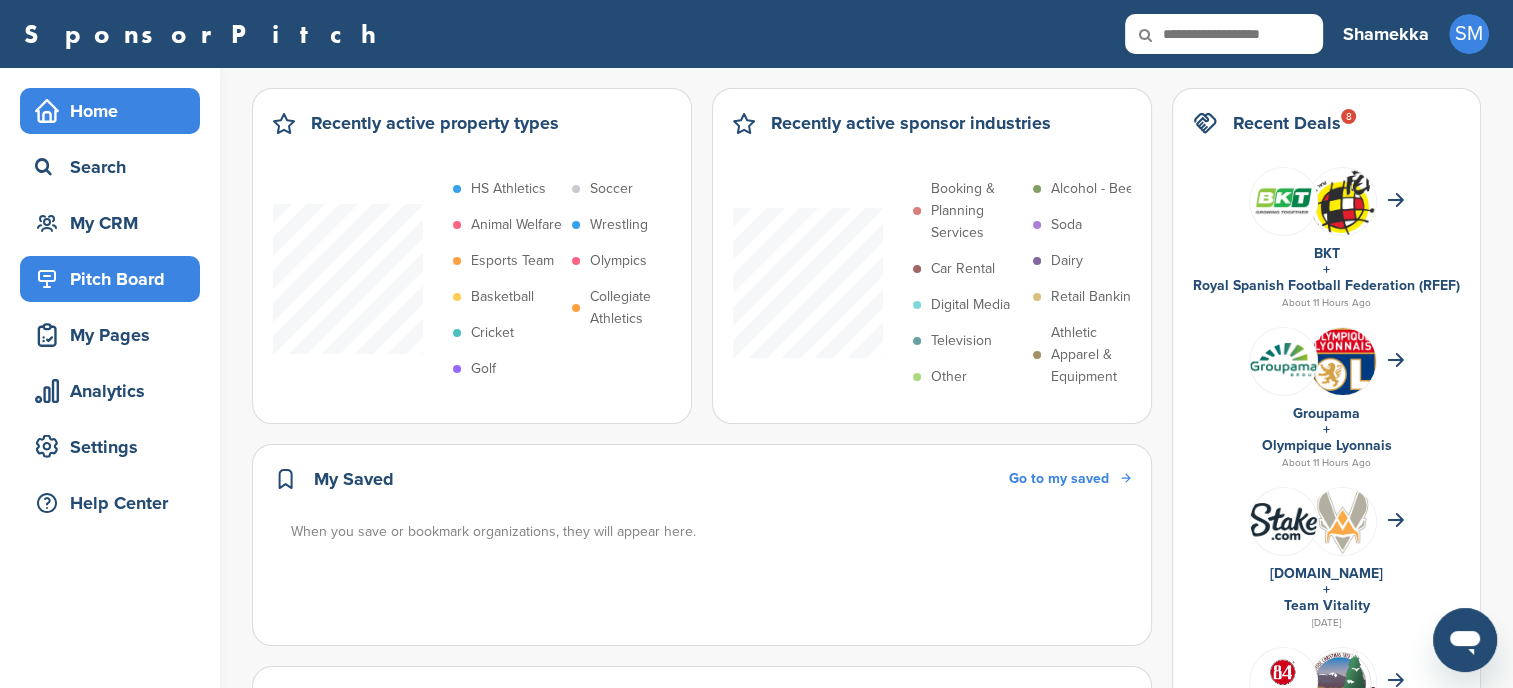 click on "Pitch Board" at bounding box center (115, 279) 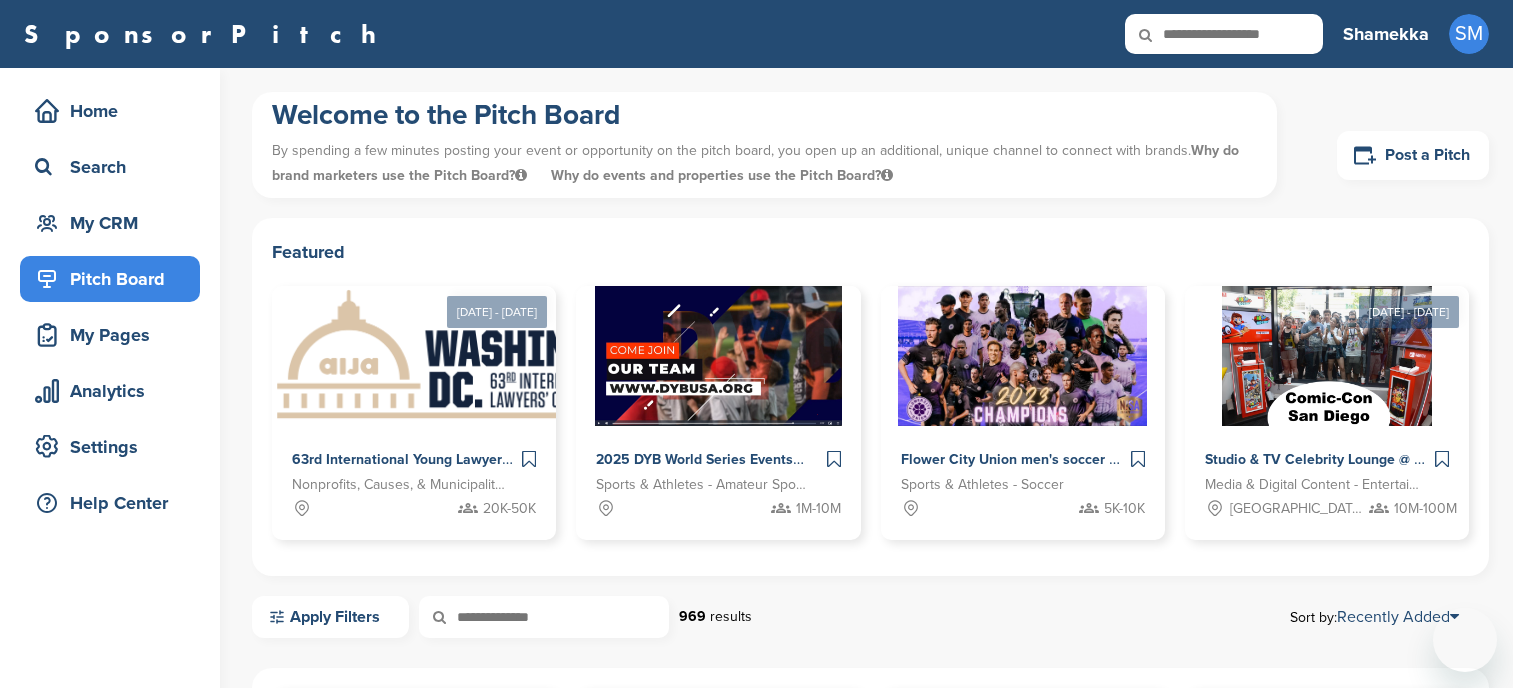 scroll, scrollTop: 0, scrollLeft: 0, axis: both 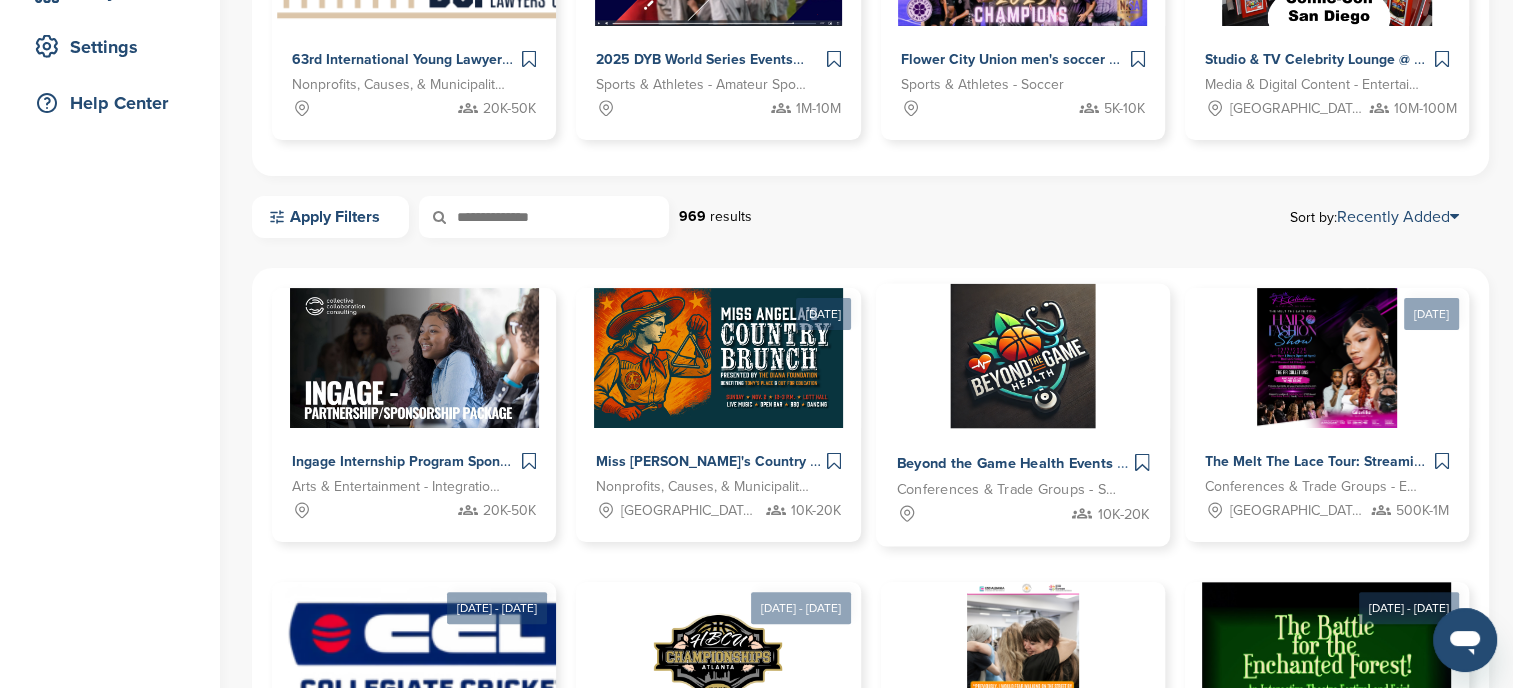 click at bounding box center (1022, 356) 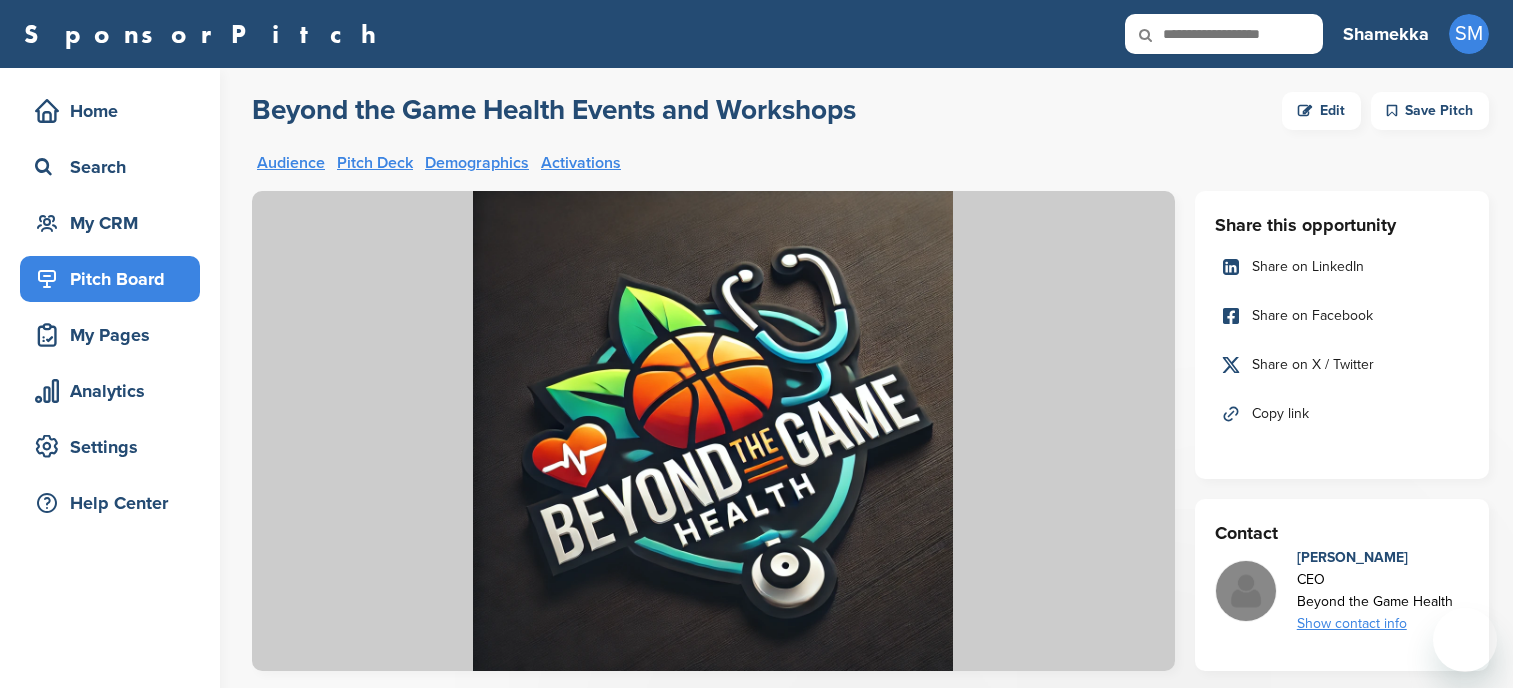 scroll, scrollTop: 0, scrollLeft: 0, axis: both 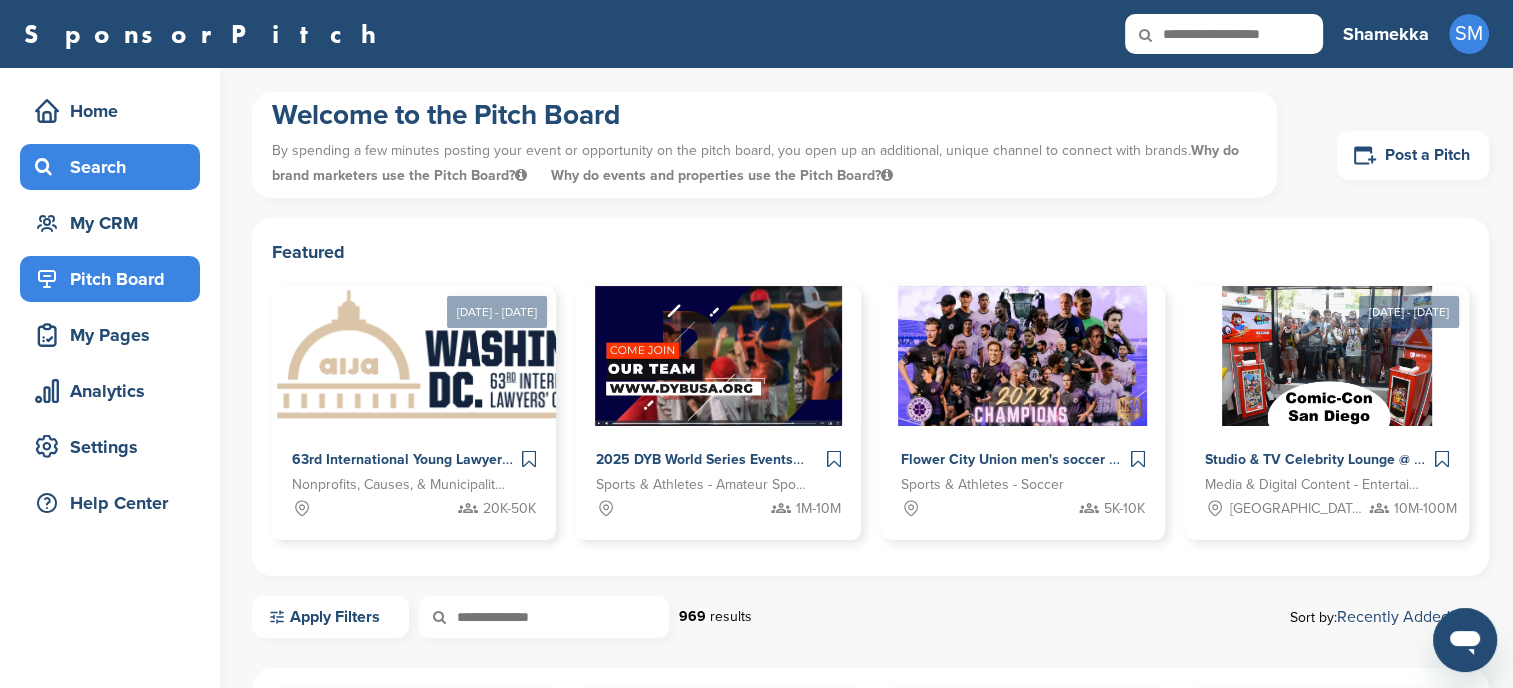 click on "Search" at bounding box center (115, 167) 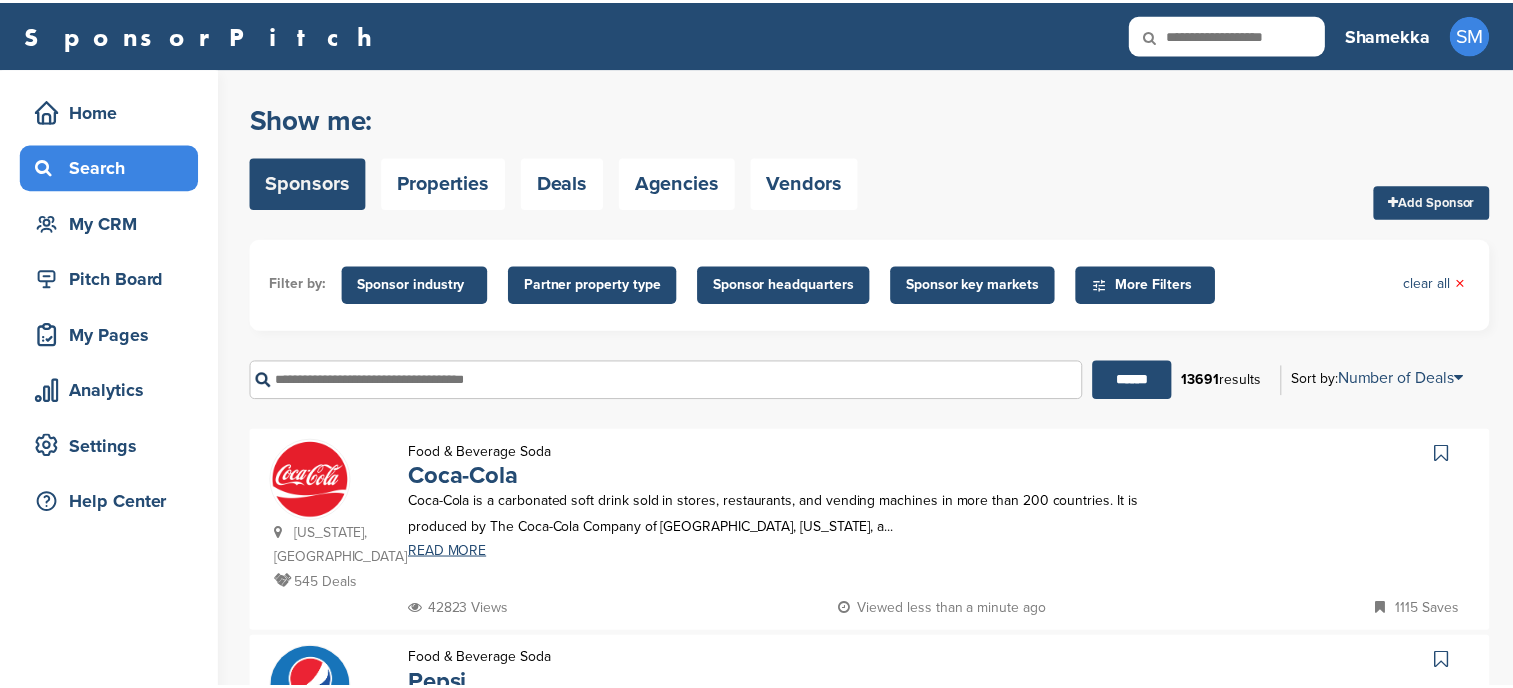 scroll, scrollTop: 0, scrollLeft: 0, axis: both 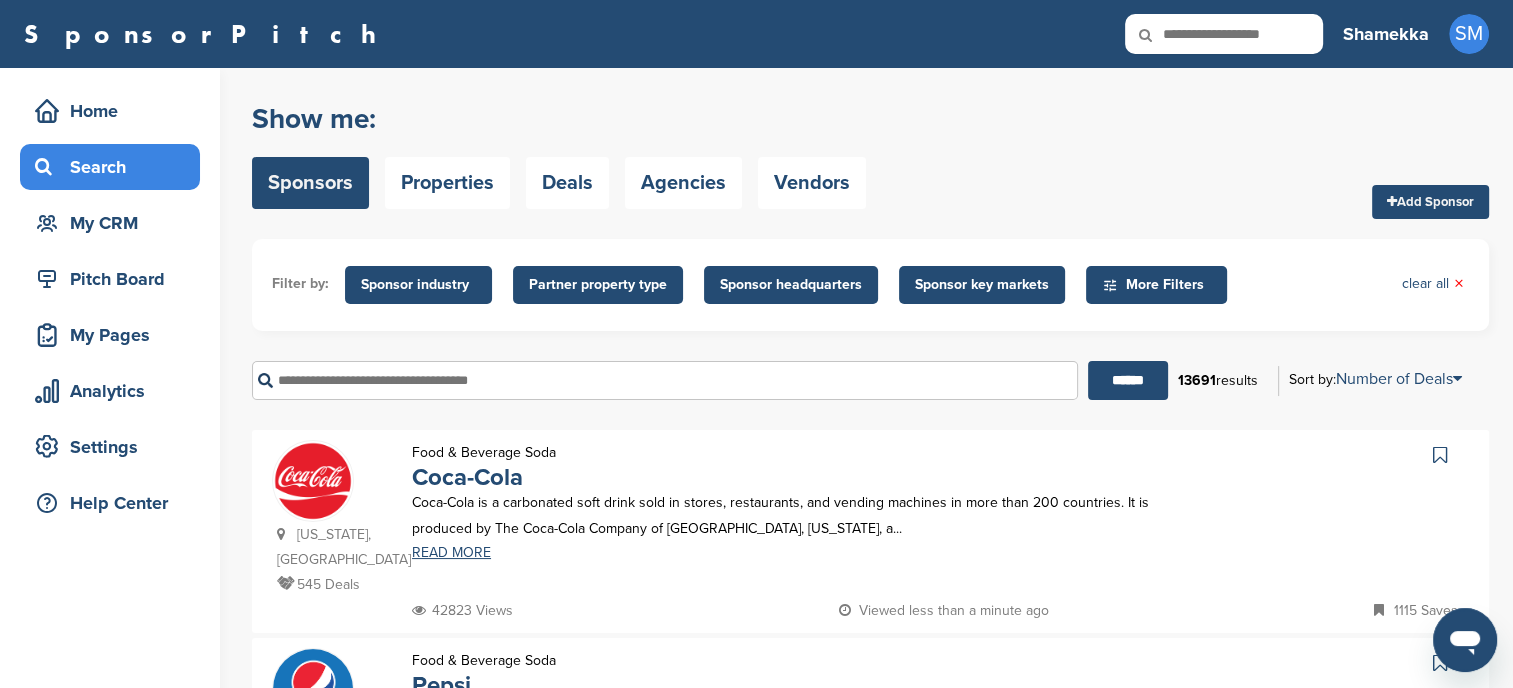 click at bounding box center (313, 481) 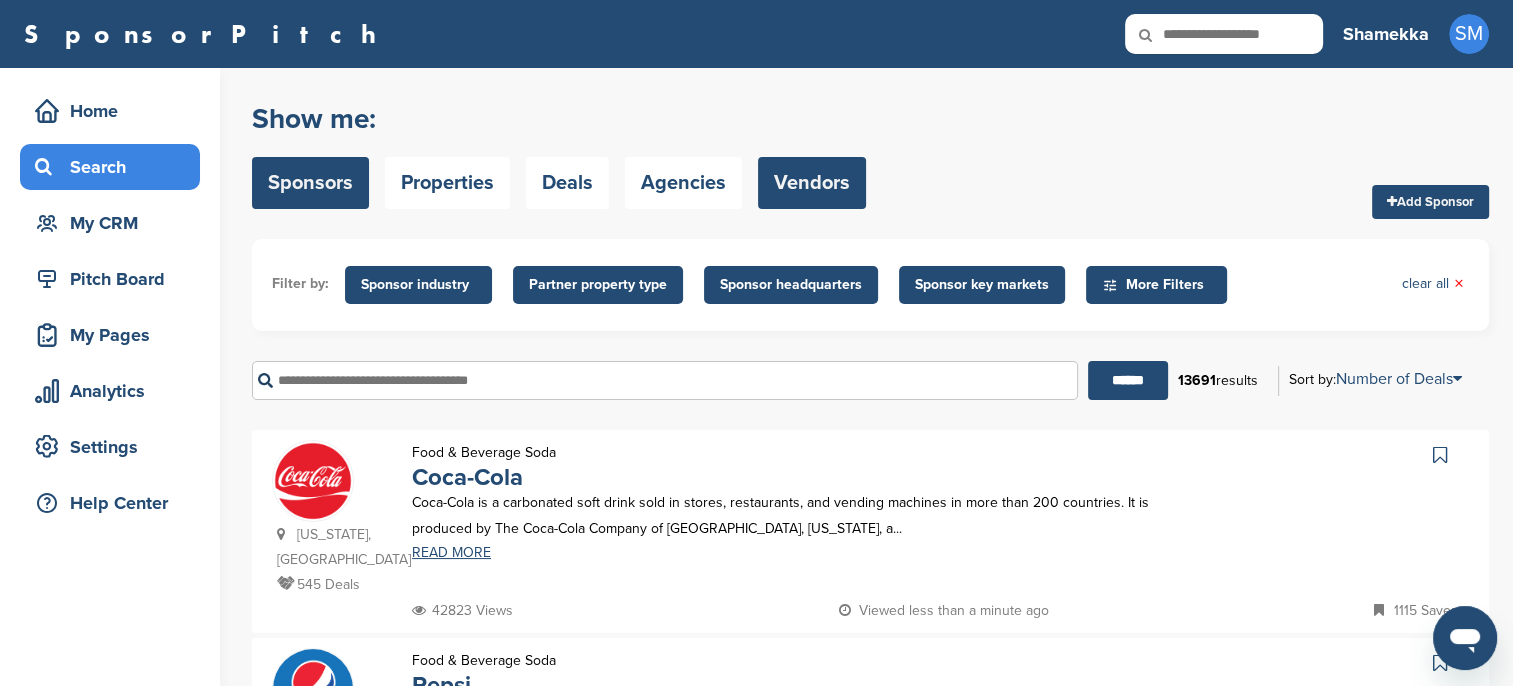 click on "Vendors" at bounding box center (812, 183) 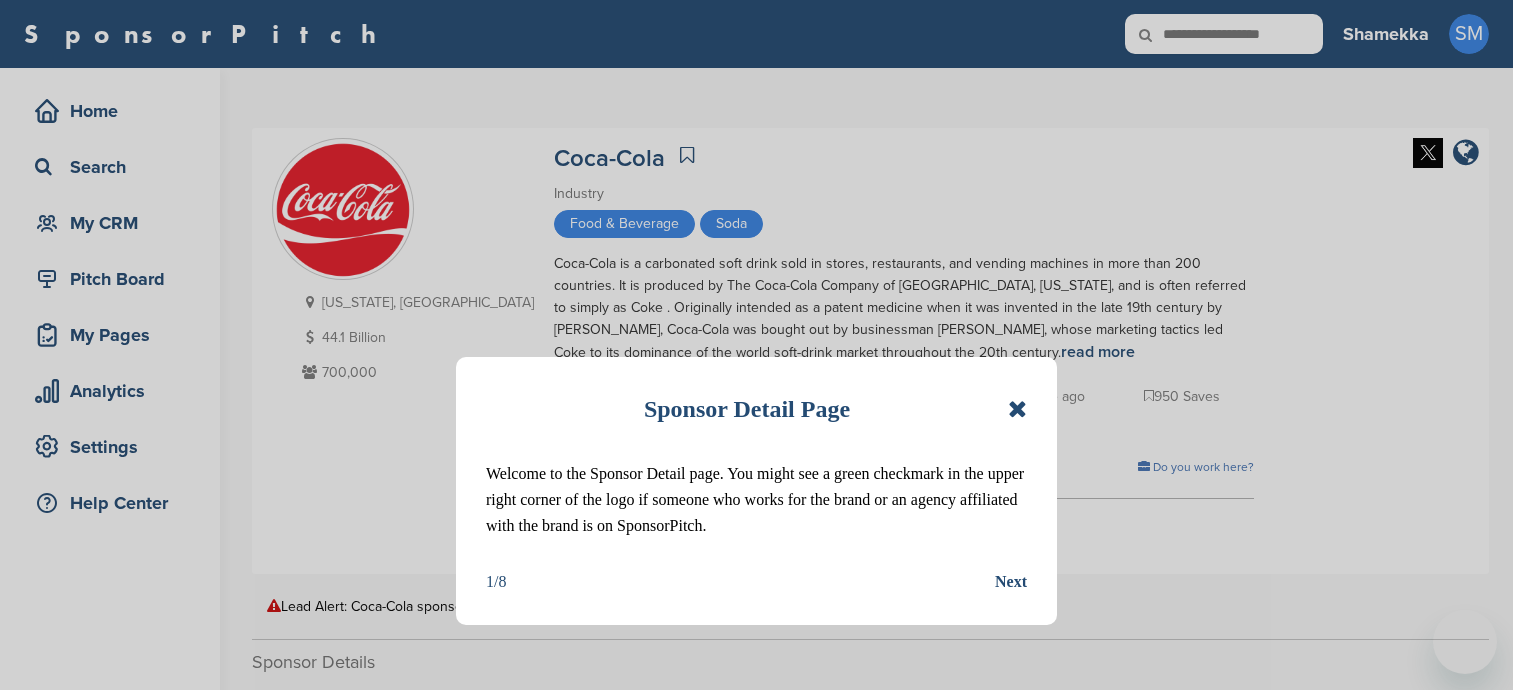 scroll, scrollTop: 0, scrollLeft: 0, axis: both 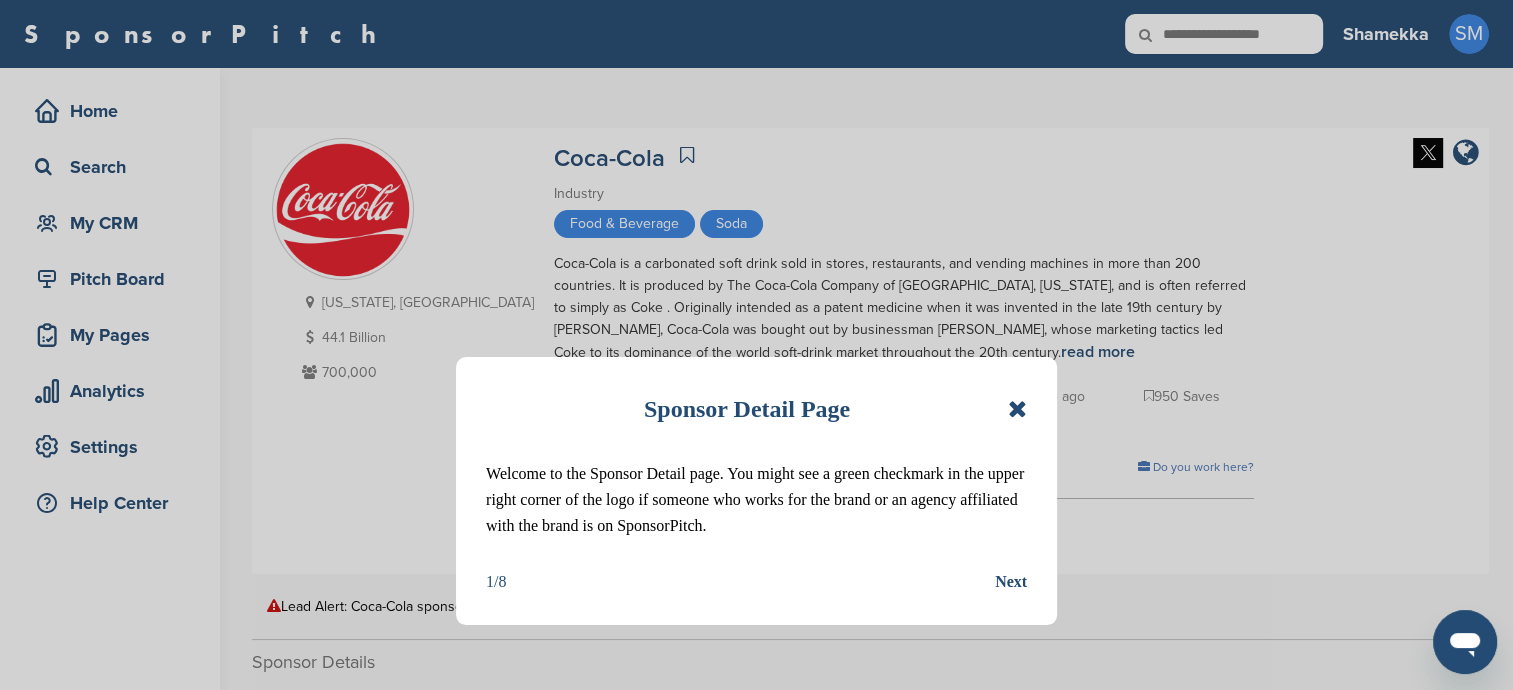 click at bounding box center (1017, 409) 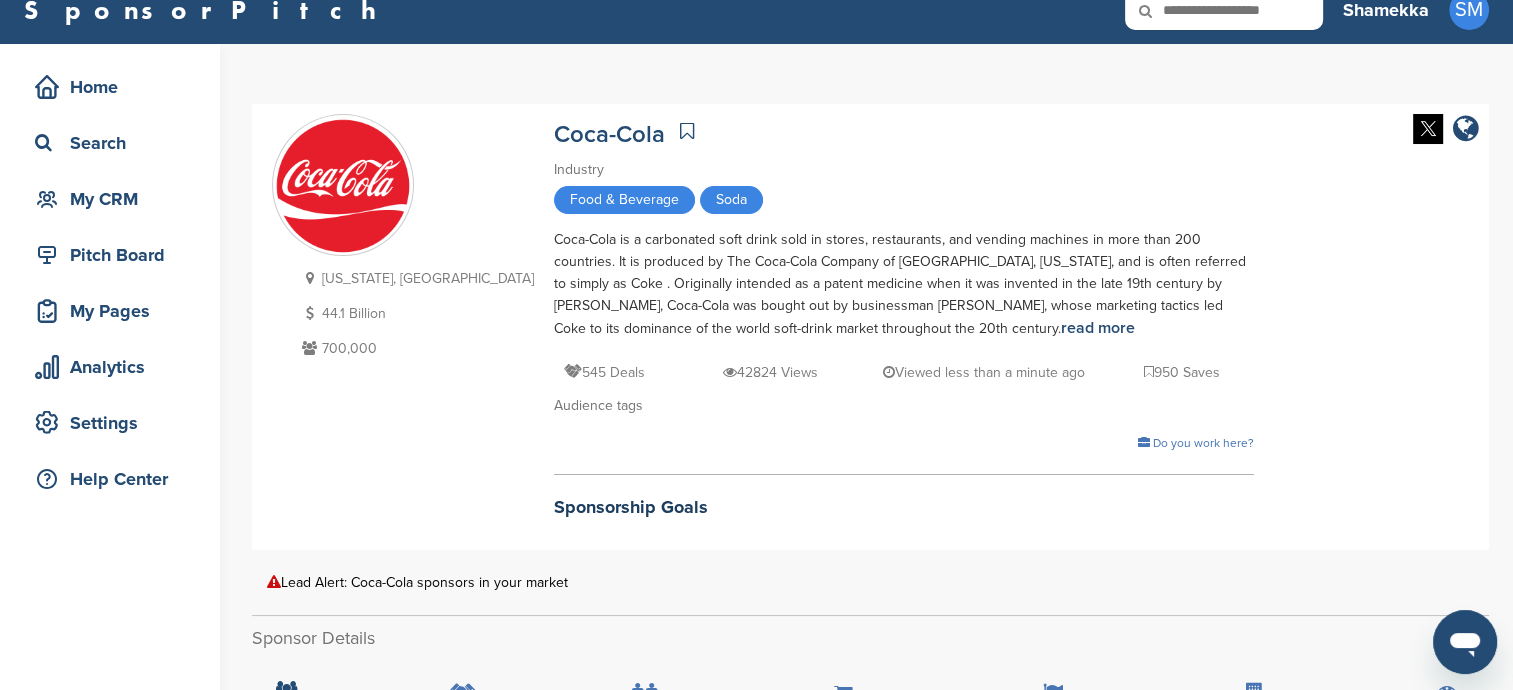 scroll, scrollTop: 500, scrollLeft: 0, axis: vertical 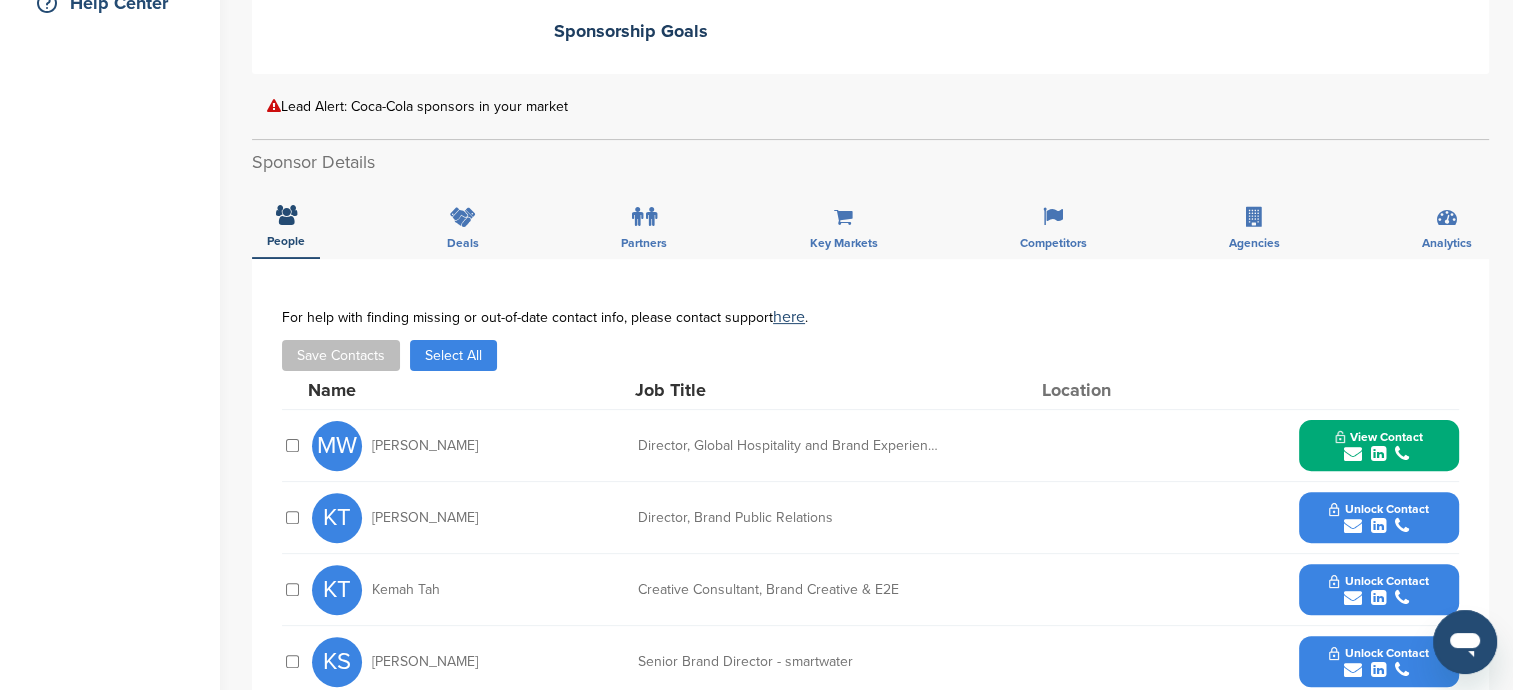 click on "View Contact" at bounding box center [1379, 437] 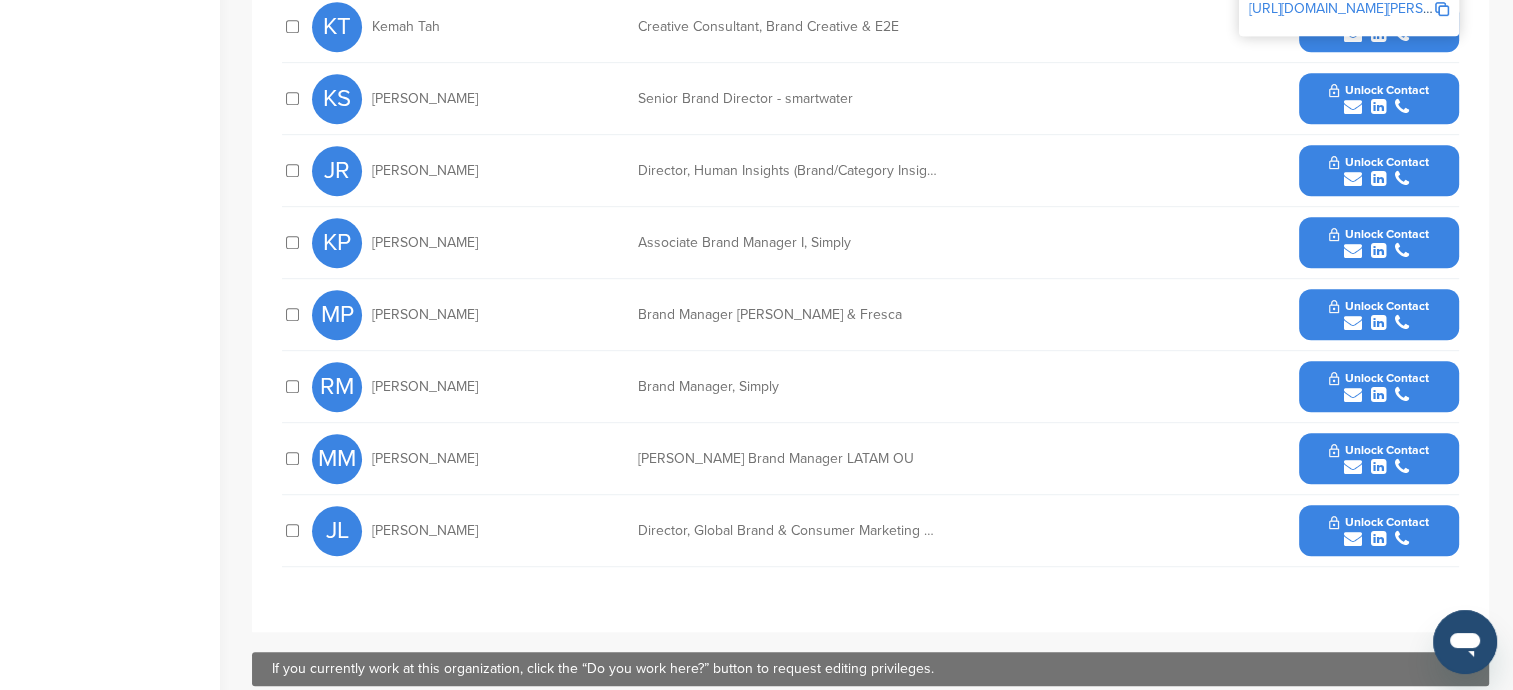 scroll, scrollTop: 1300, scrollLeft: 0, axis: vertical 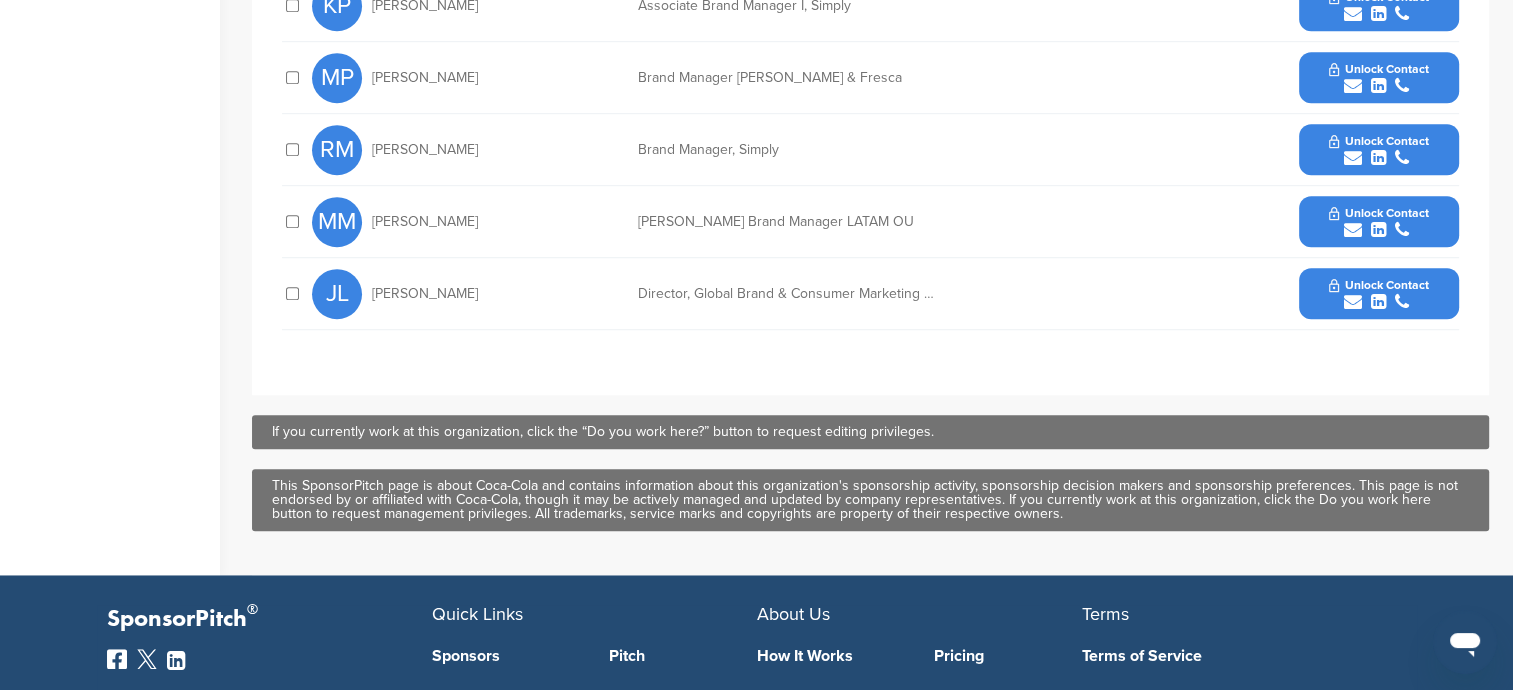 click on "Unlock Contact" at bounding box center [1378, 294] 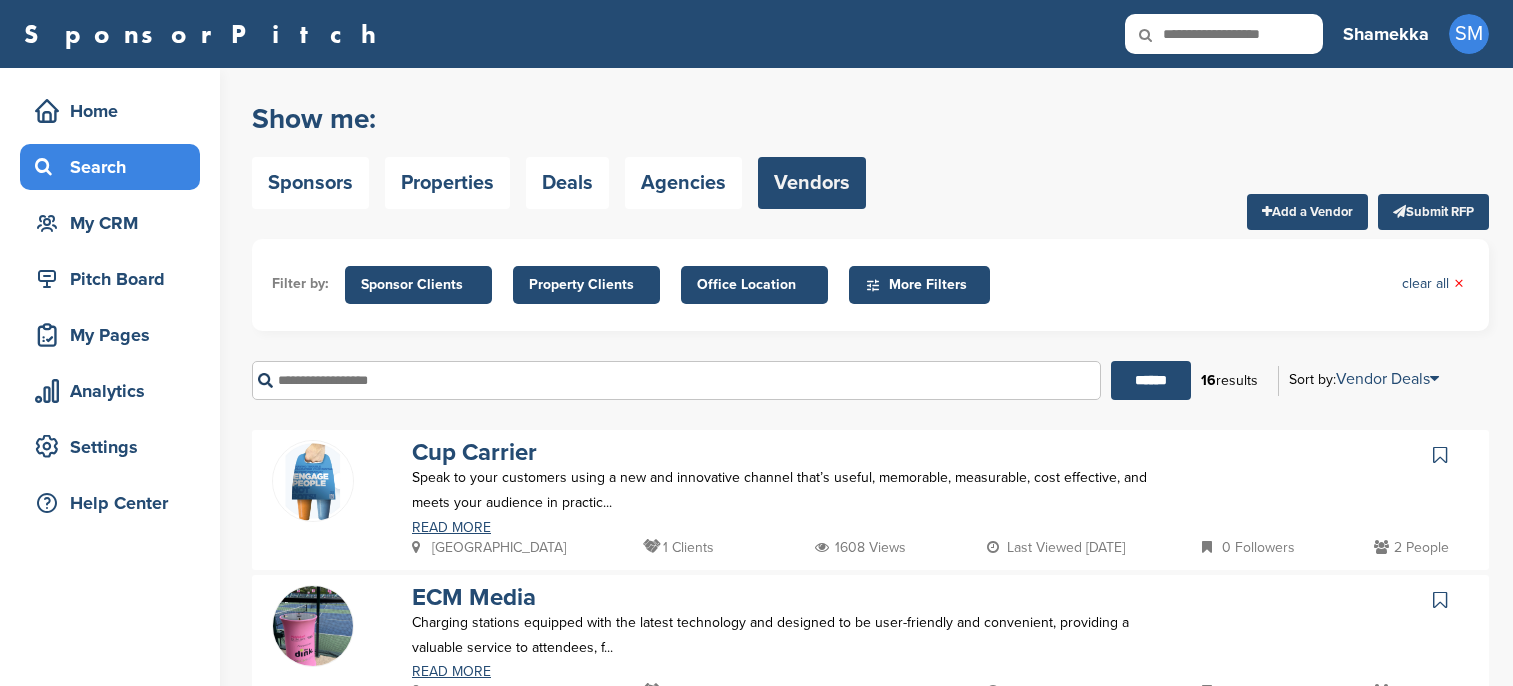 scroll, scrollTop: 0, scrollLeft: 0, axis: both 